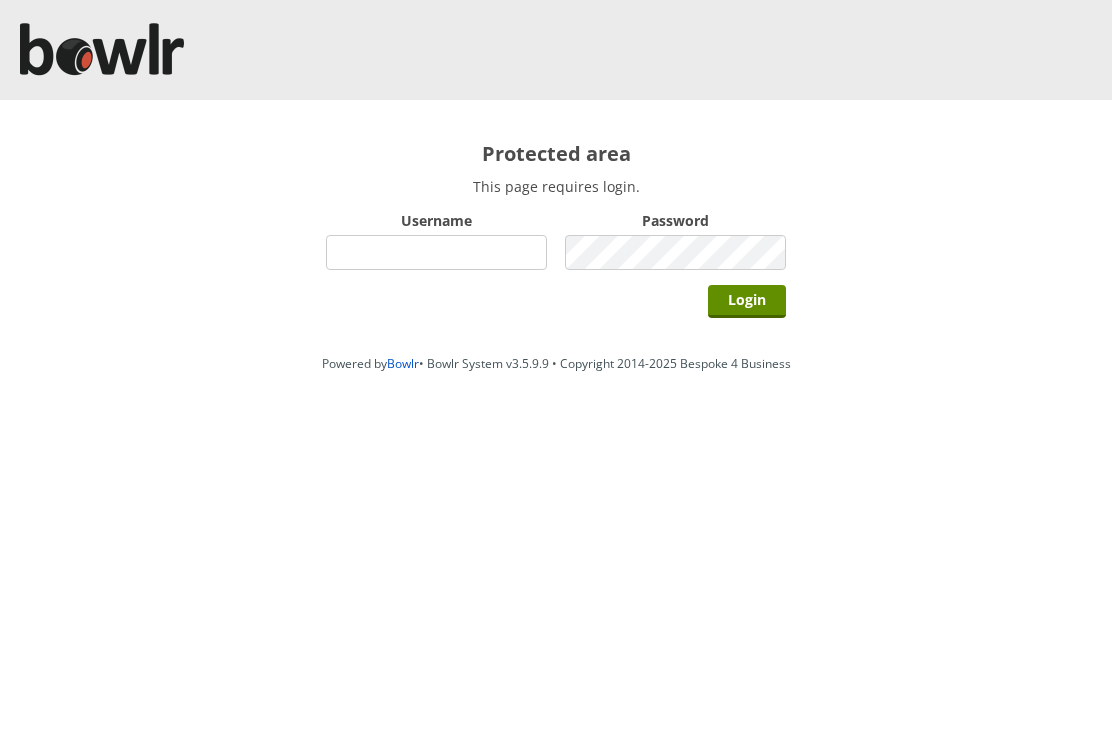 scroll, scrollTop: 0, scrollLeft: 0, axis: both 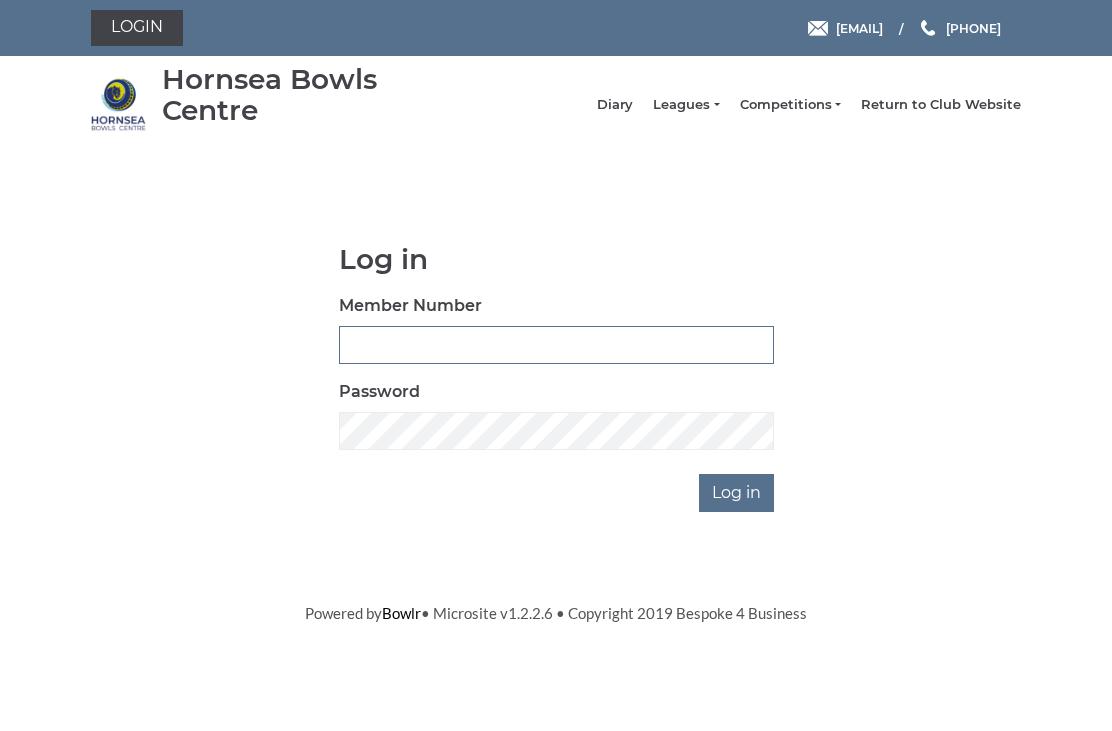 click on "Member Number" at bounding box center [556, 345] 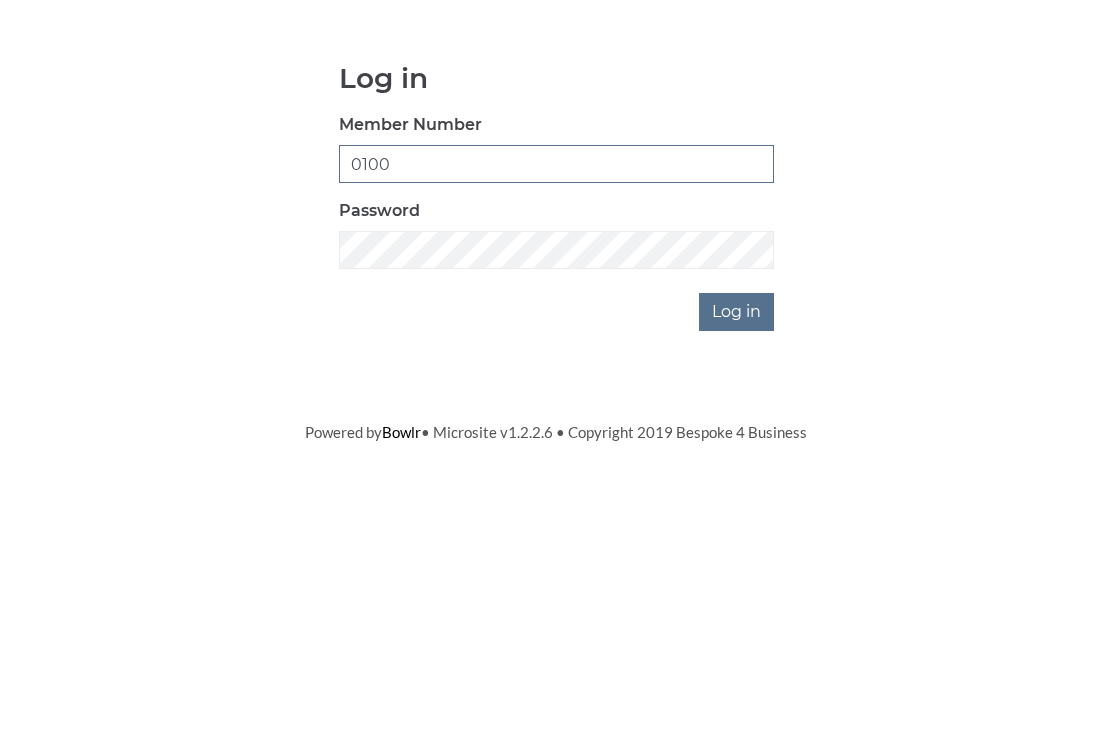 type on "0100" 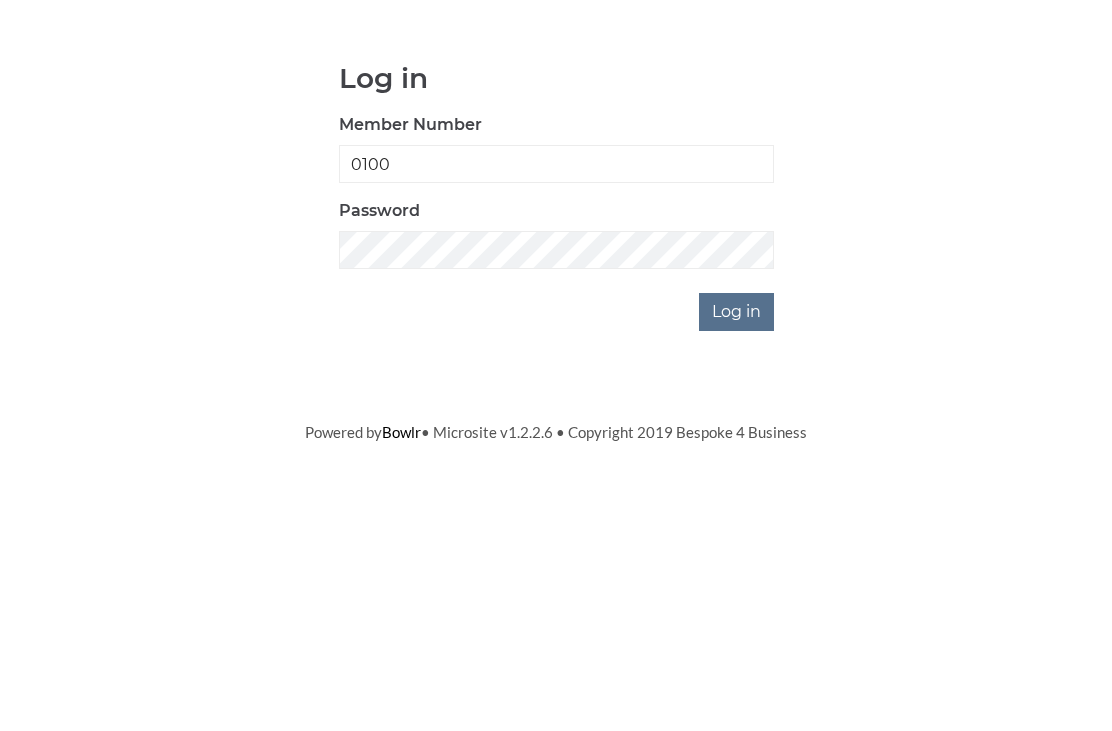 click on "Log in" at bounding box center [736, 493] 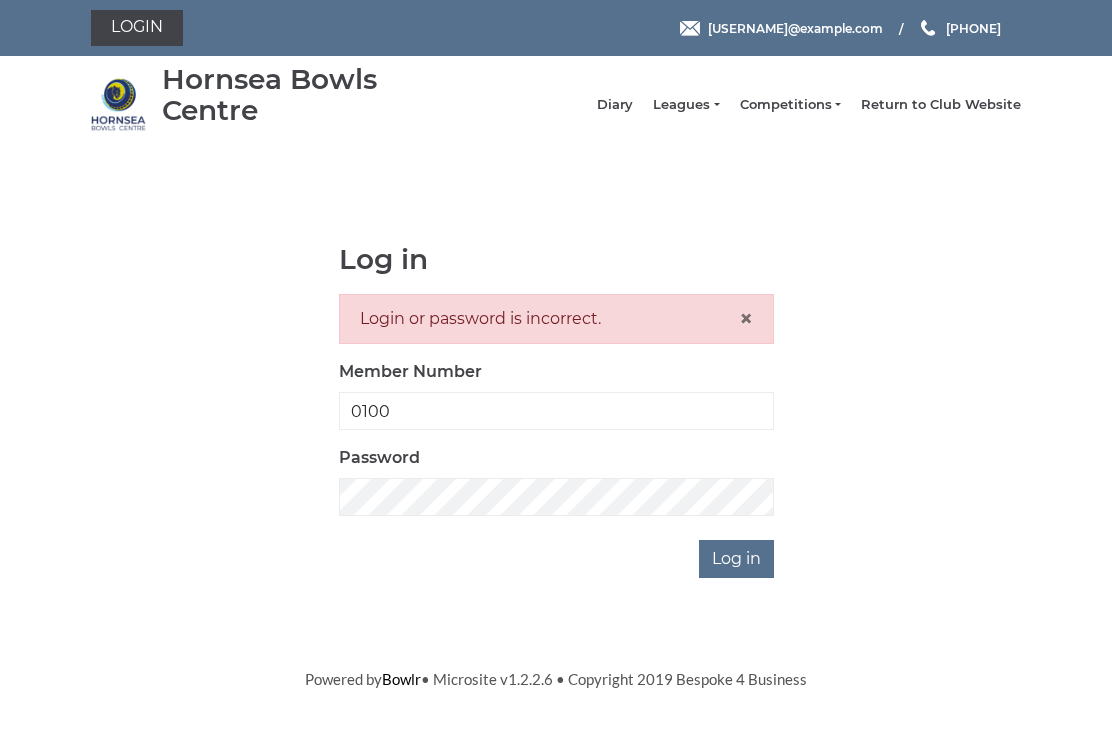 scroll, scrollTop: 0, scrollLeft: 0, axis: both 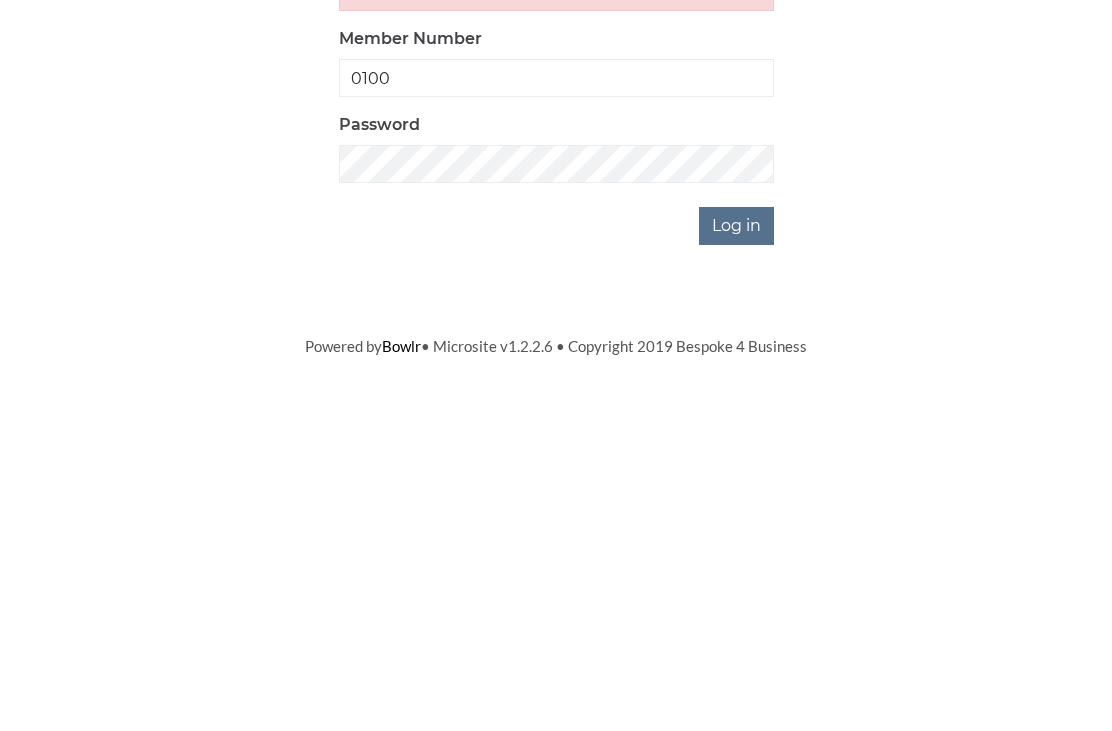 click on "Log in" at bounding box center (736, 559) 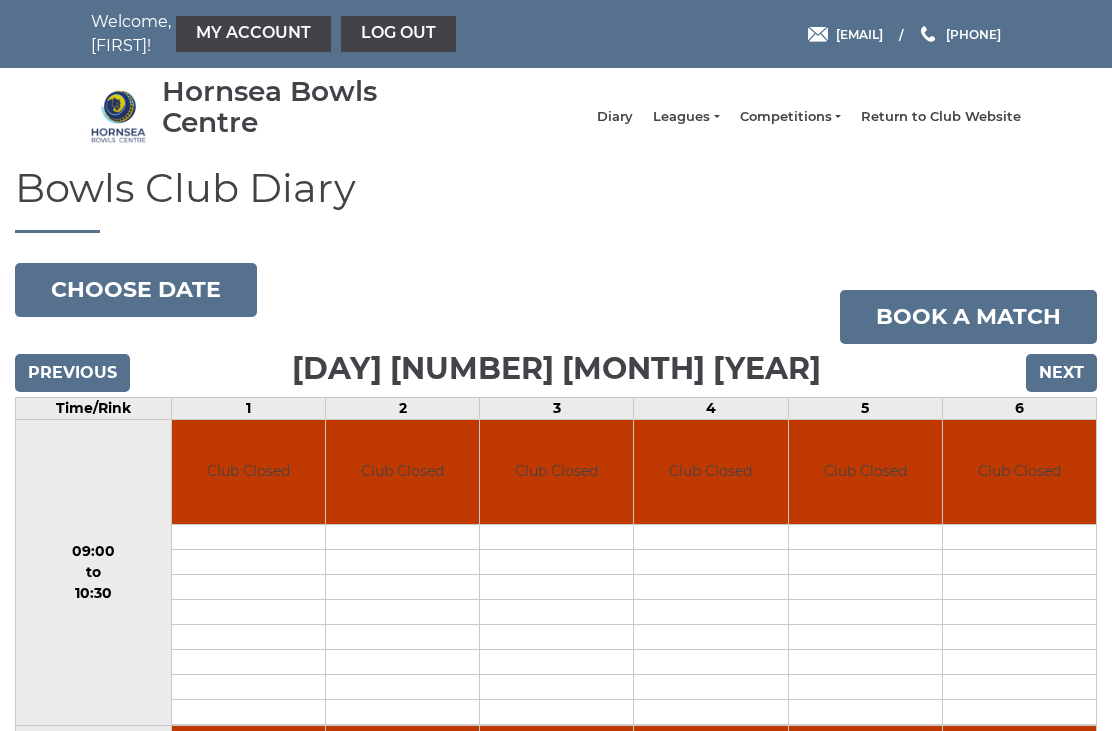 scroll, scrollTop: 0, scrollLeft: 0, axis: both 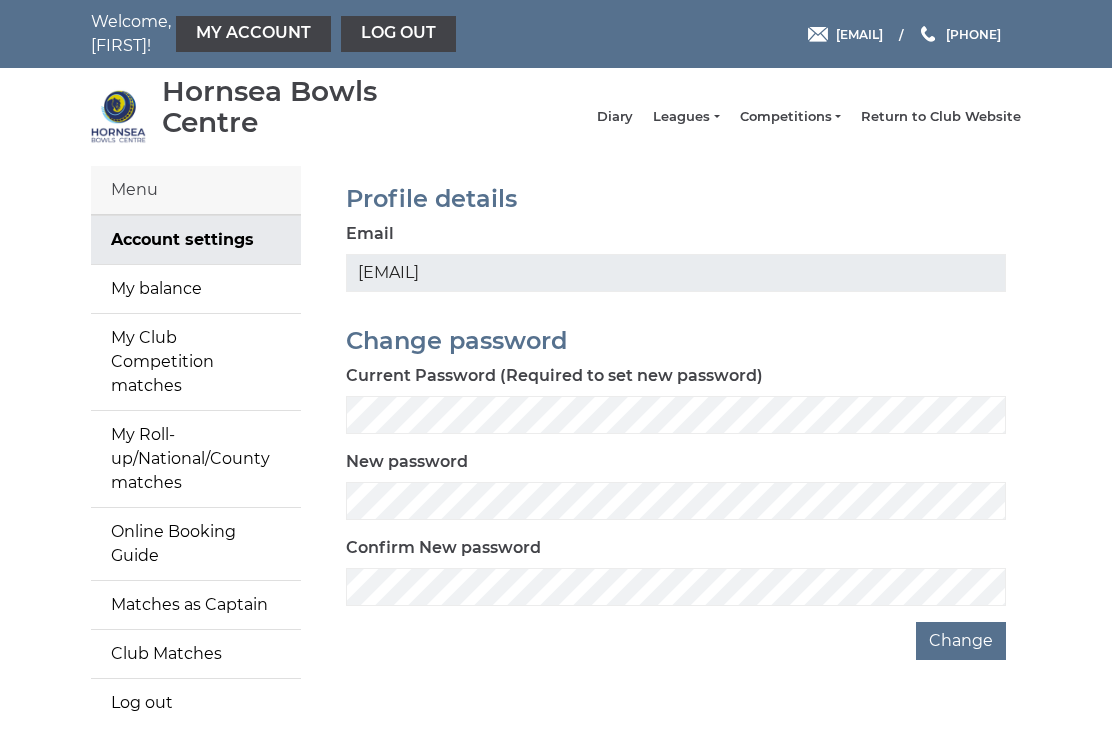 click on "My balance" at bounding box center (196, 289) 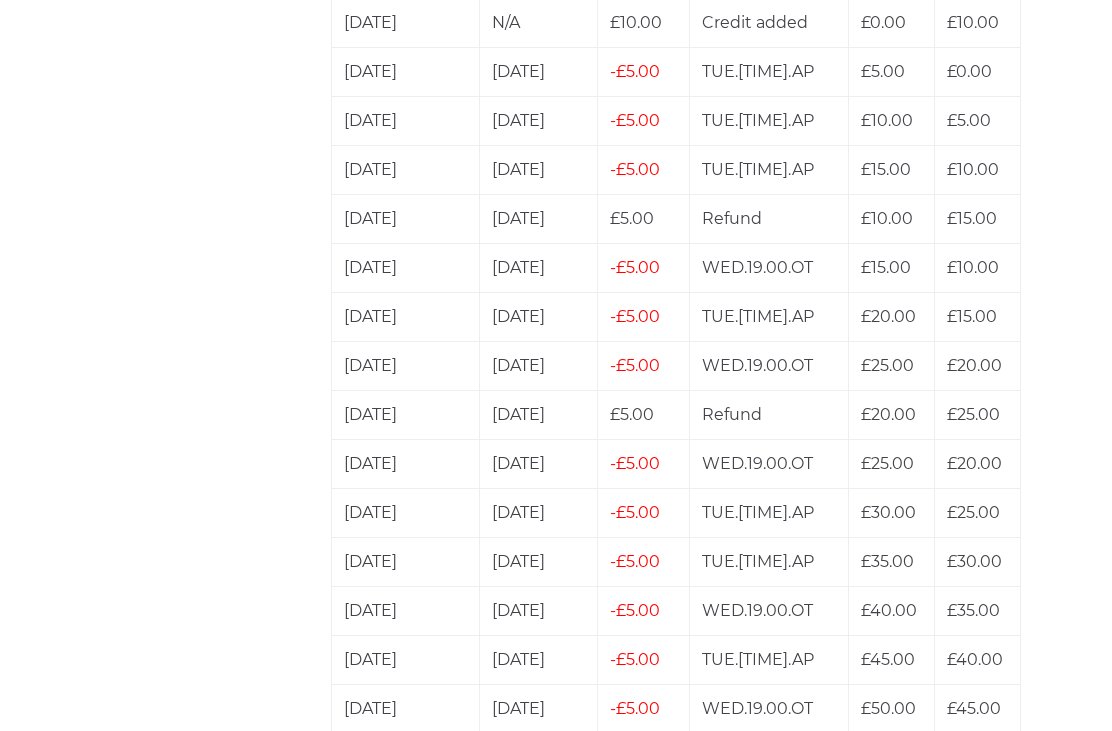 scroll, scrollTop: 0, scrollLeft: 0, axis: both 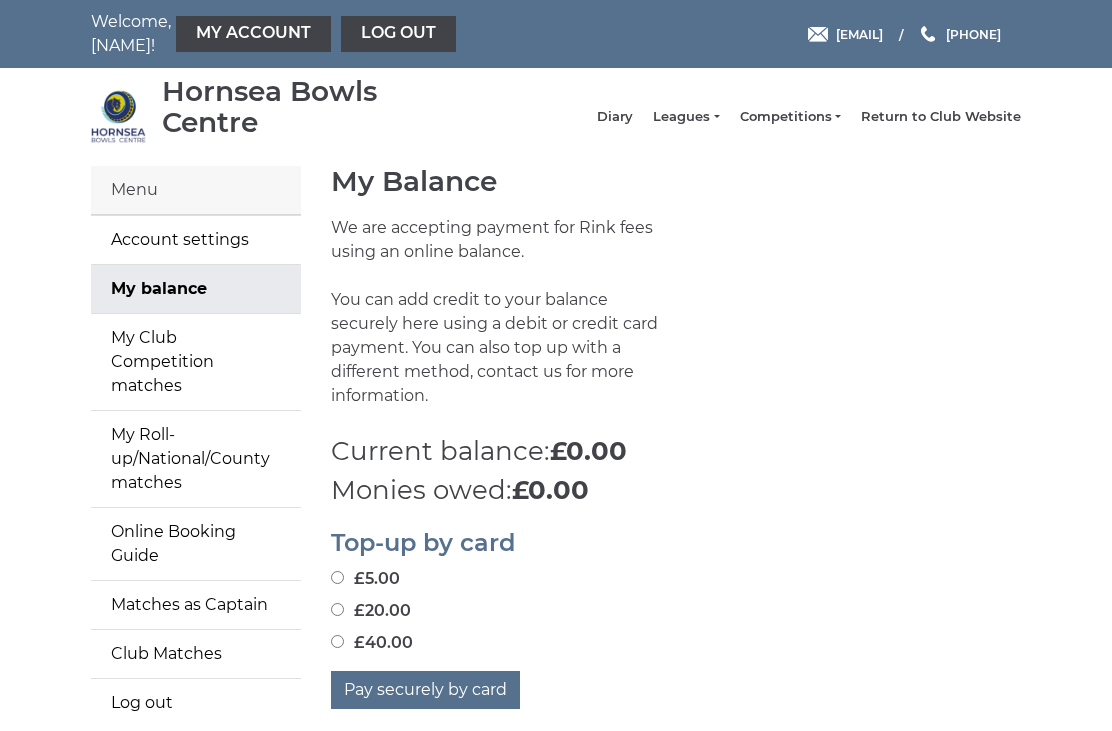 click on "Diary" at bounding box center (615, 117) 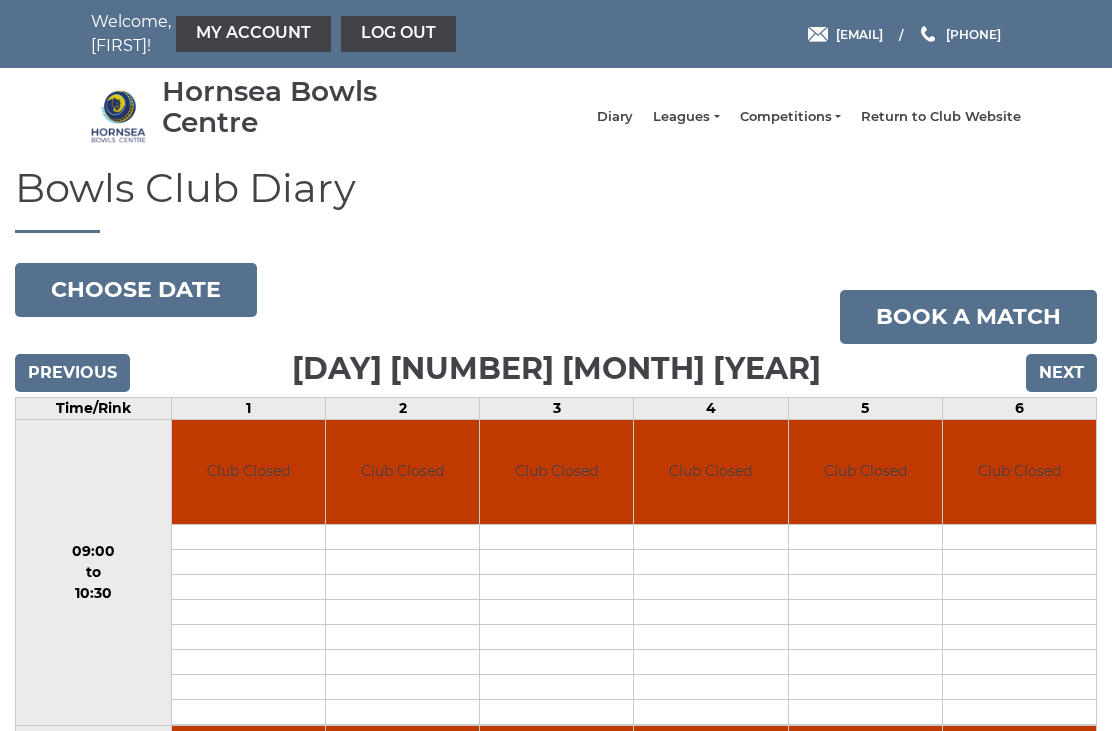 scroll, scrollTop: 0, scrollLeft: 0, axis: both 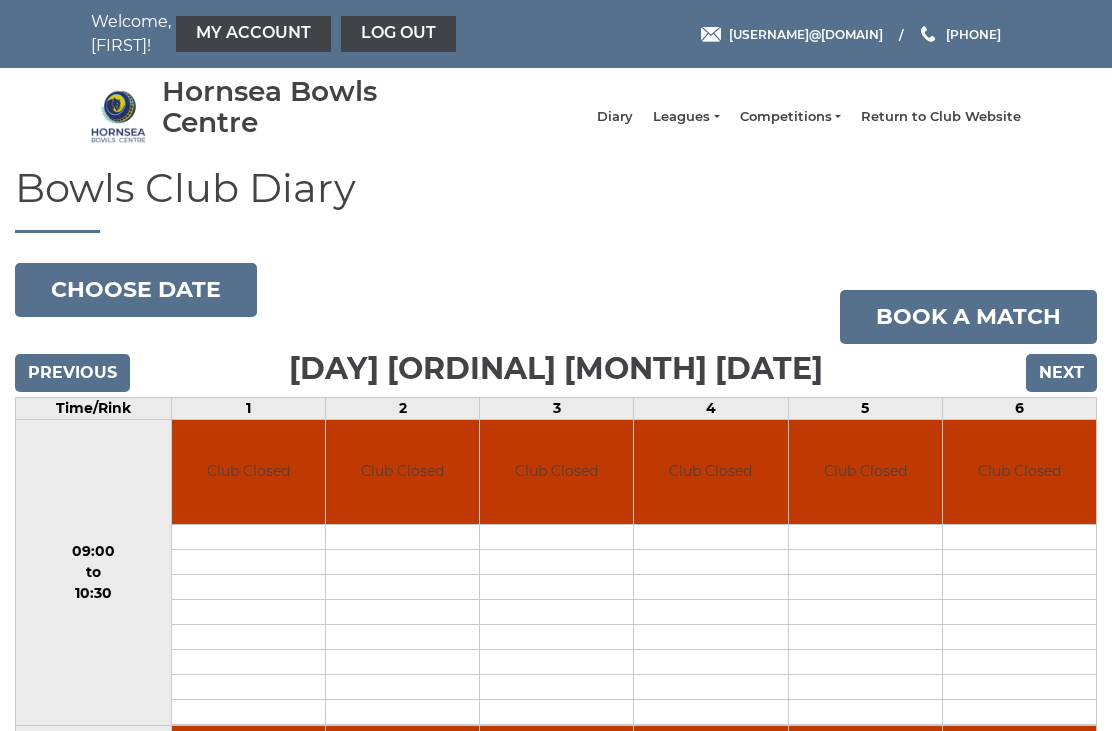 click on "Choose date" at bounding box center (136, 290) 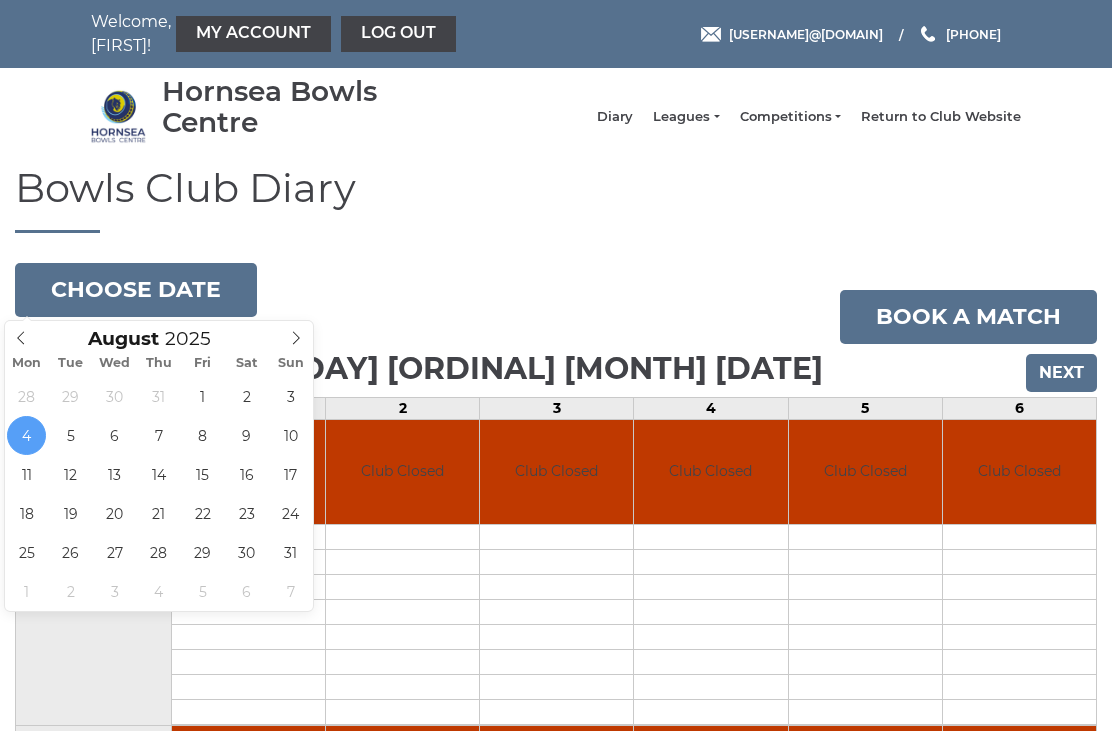 click 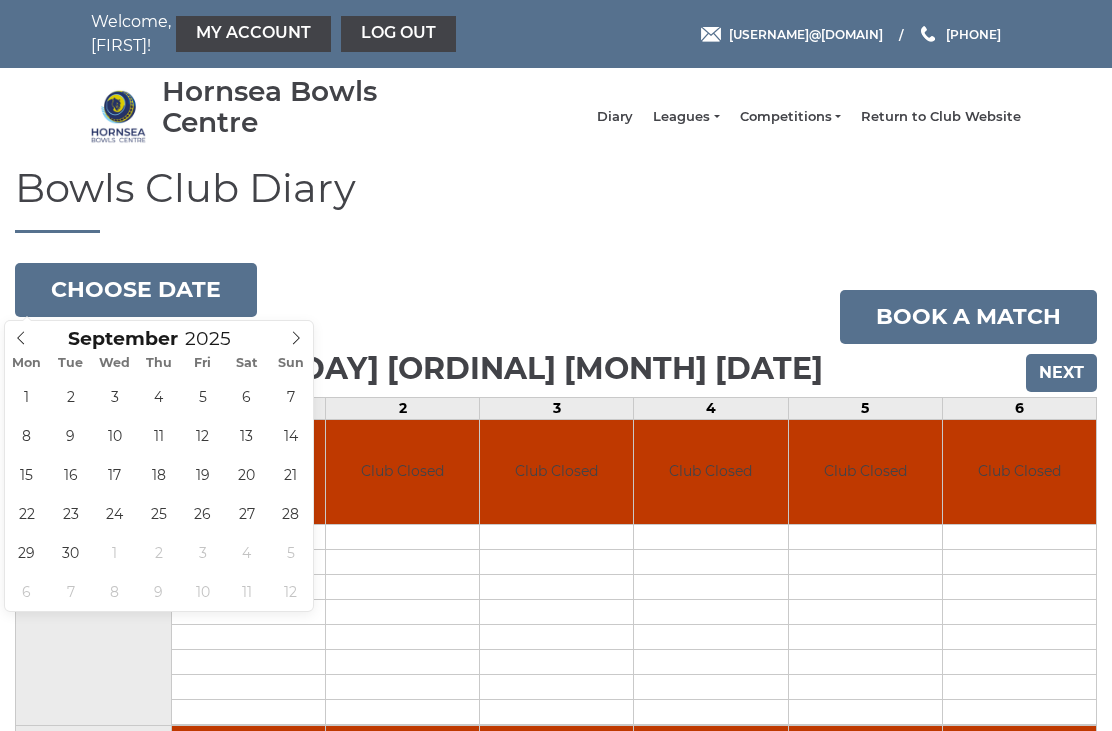 click 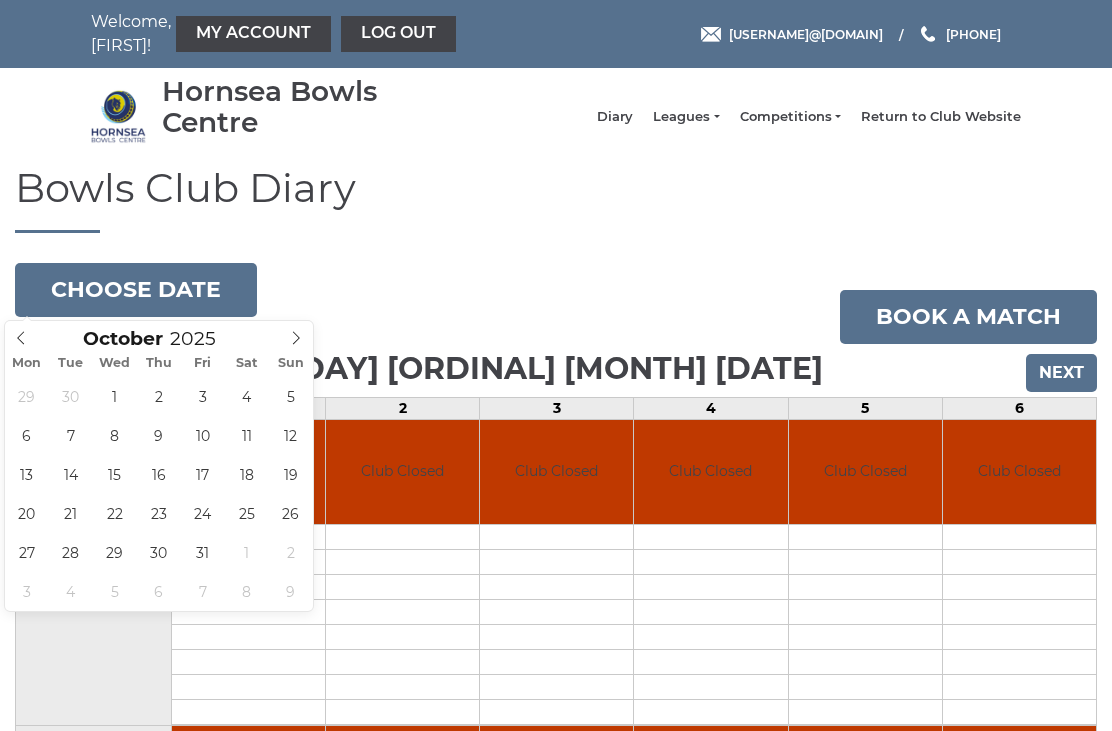 type on "2025-10-25" 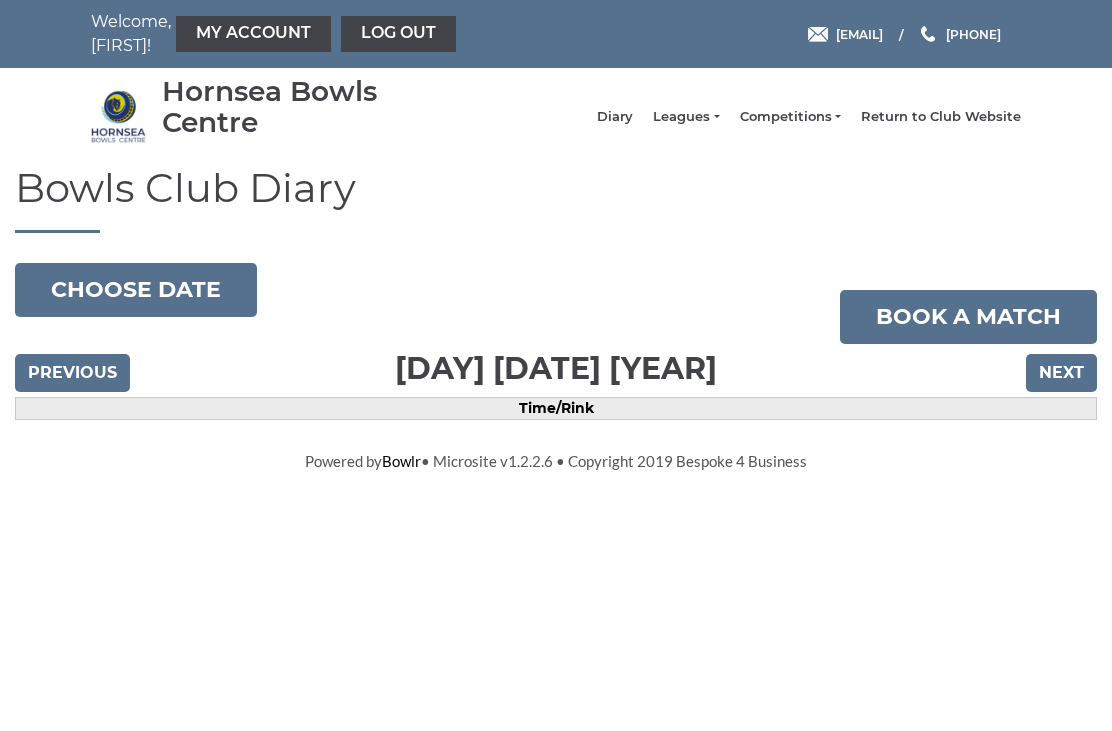 scroll, scrollTop: 0, scrollLeft: 0, axis: both 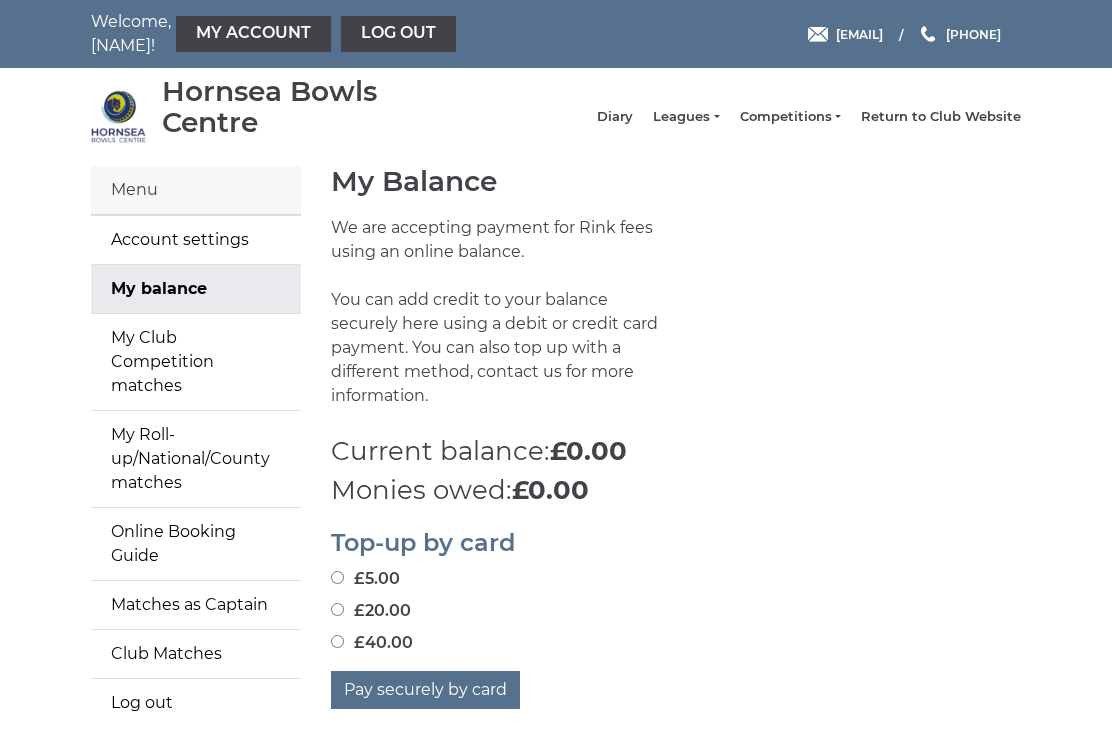 click on "Diary" at bounding box center (615, 117) 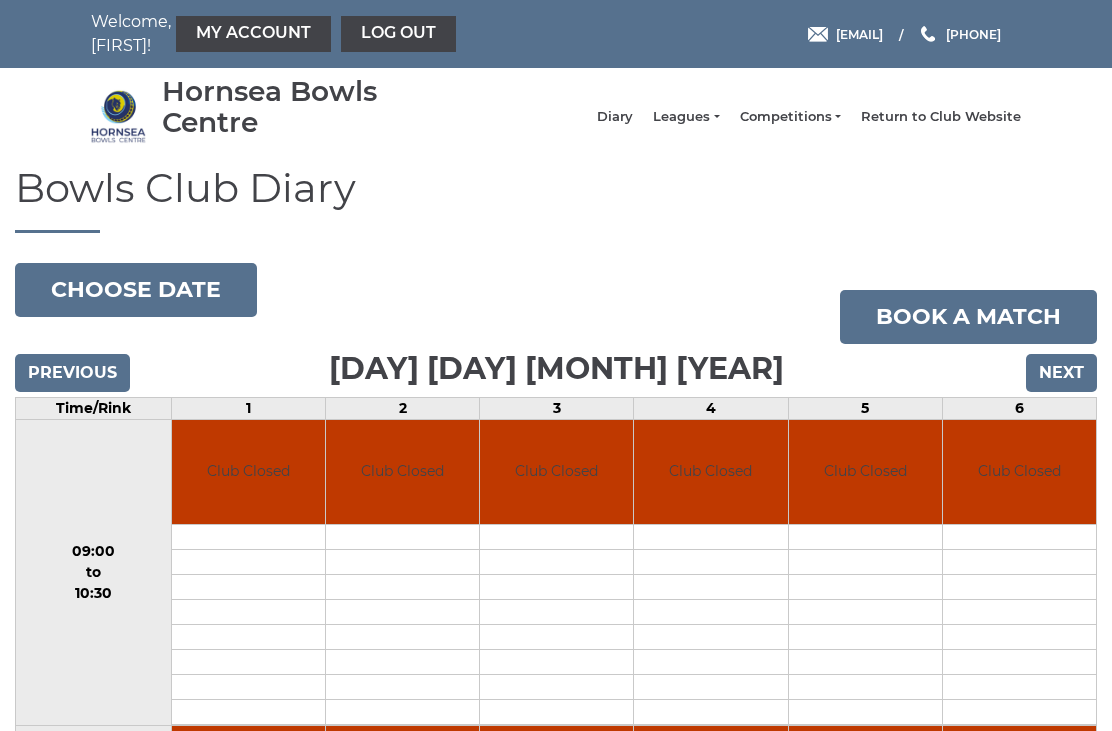 scroll, scrollTop: 0, scrollLeft: 0, axis: both 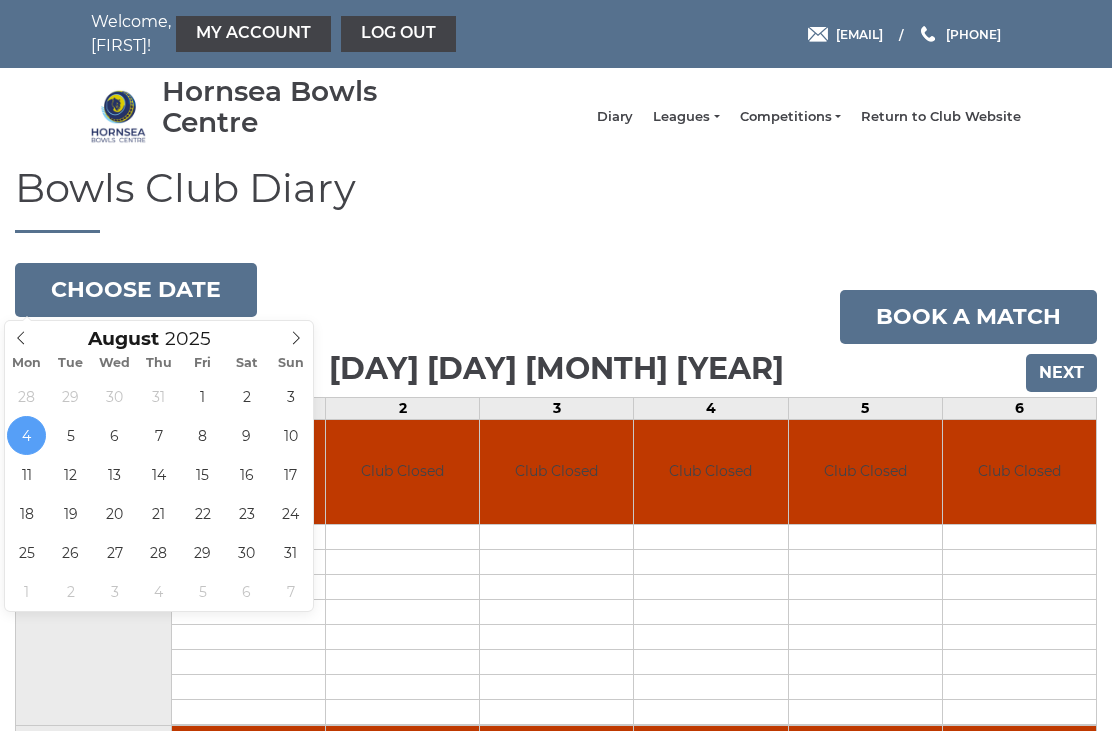 click 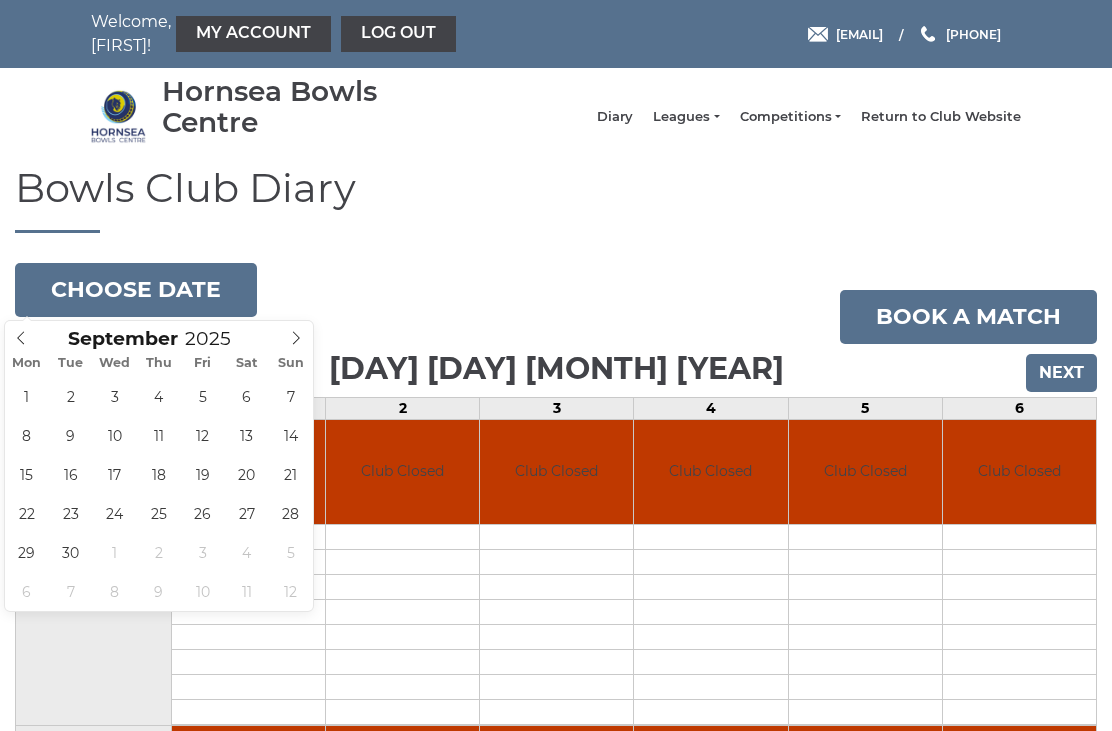 type on "2025-09-01" 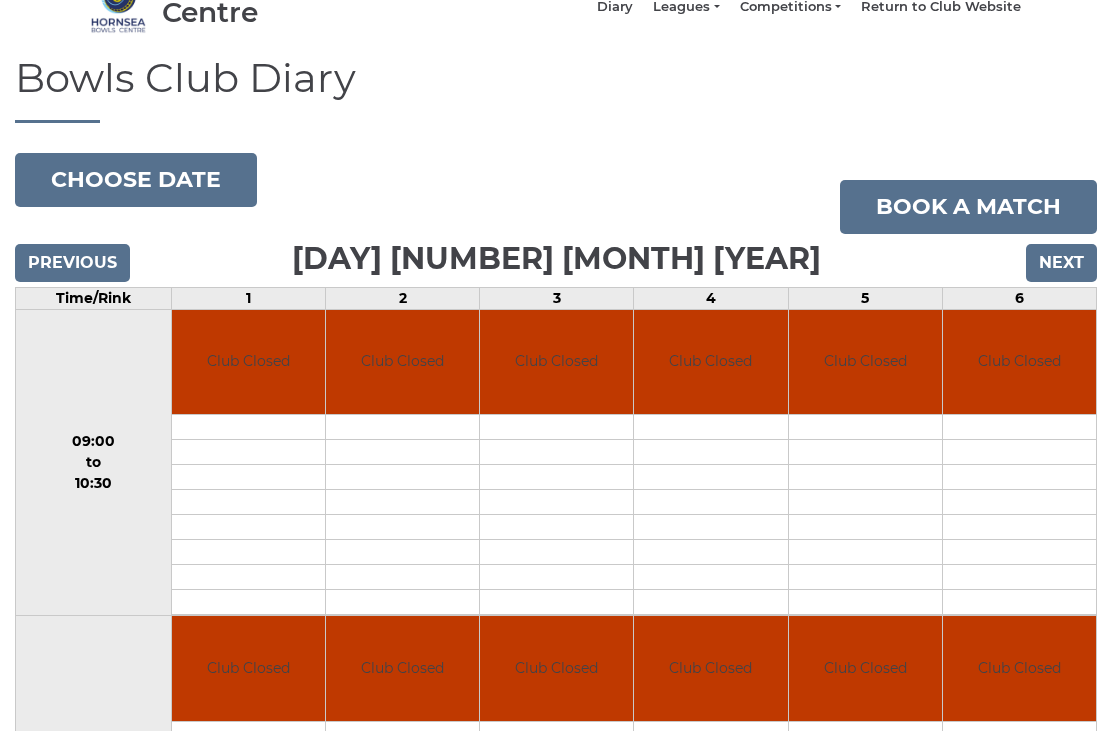 scroll, scrollTop: 0, scrollLeft: 0, axis: both 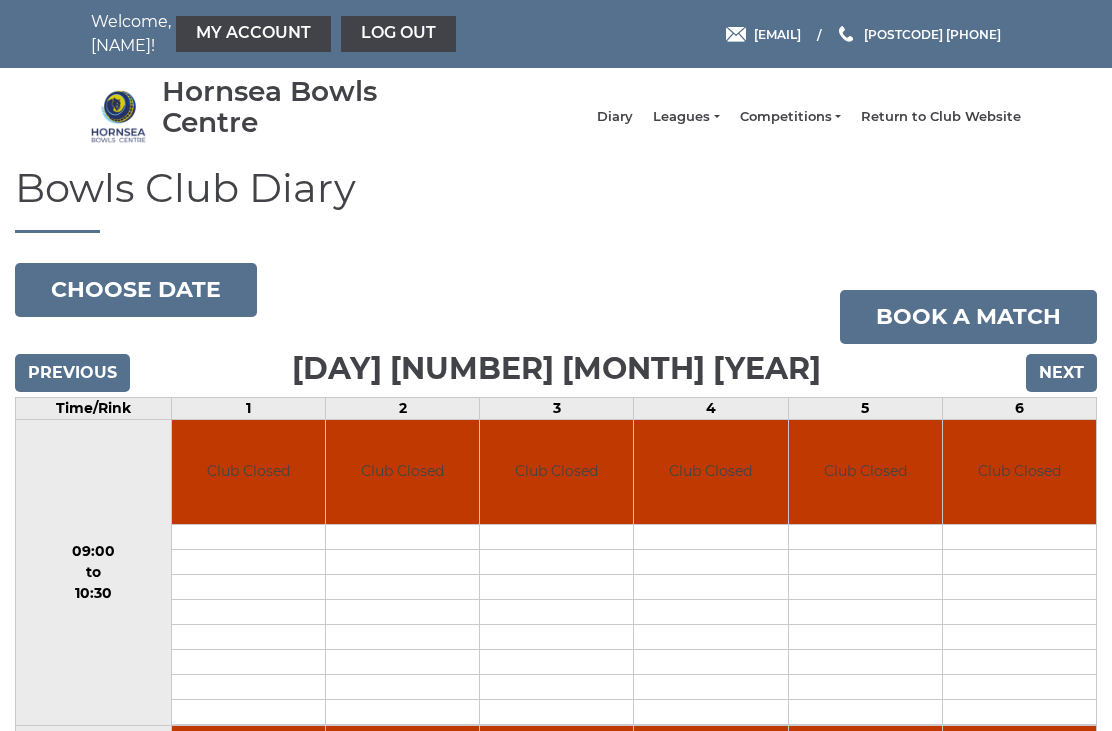 click on "Next" at bounding box center (1061, 373) 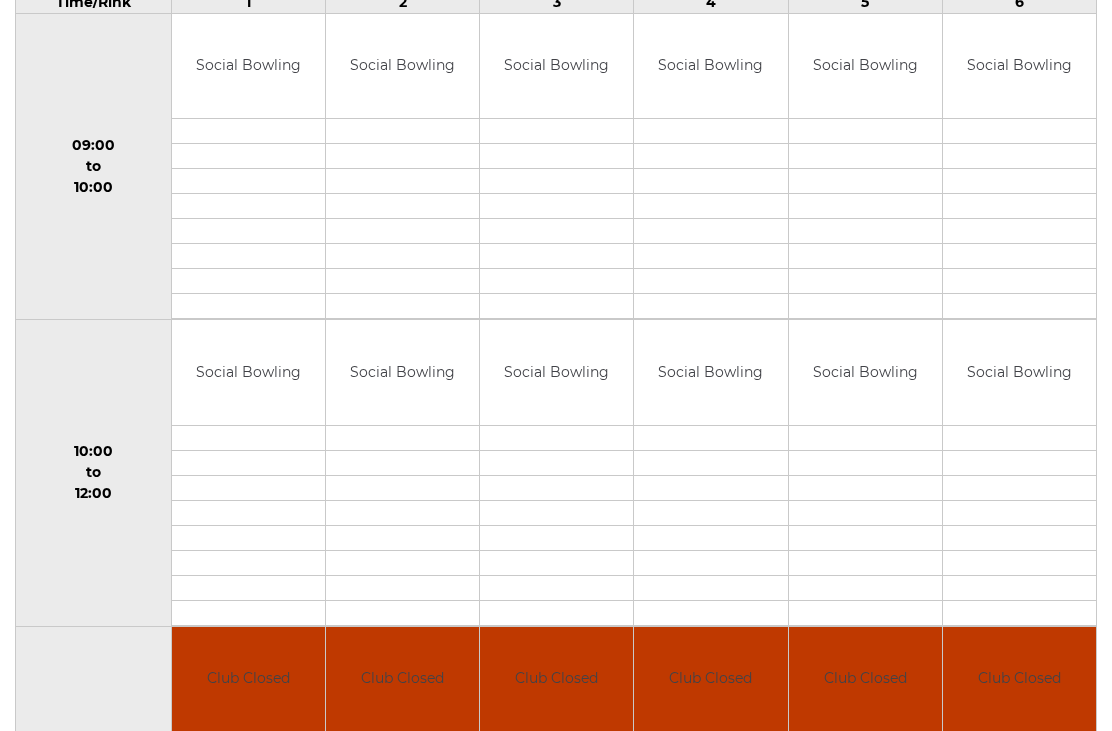 scroll, scrollTop: 259, scrollLeft: 0, axis: vertical 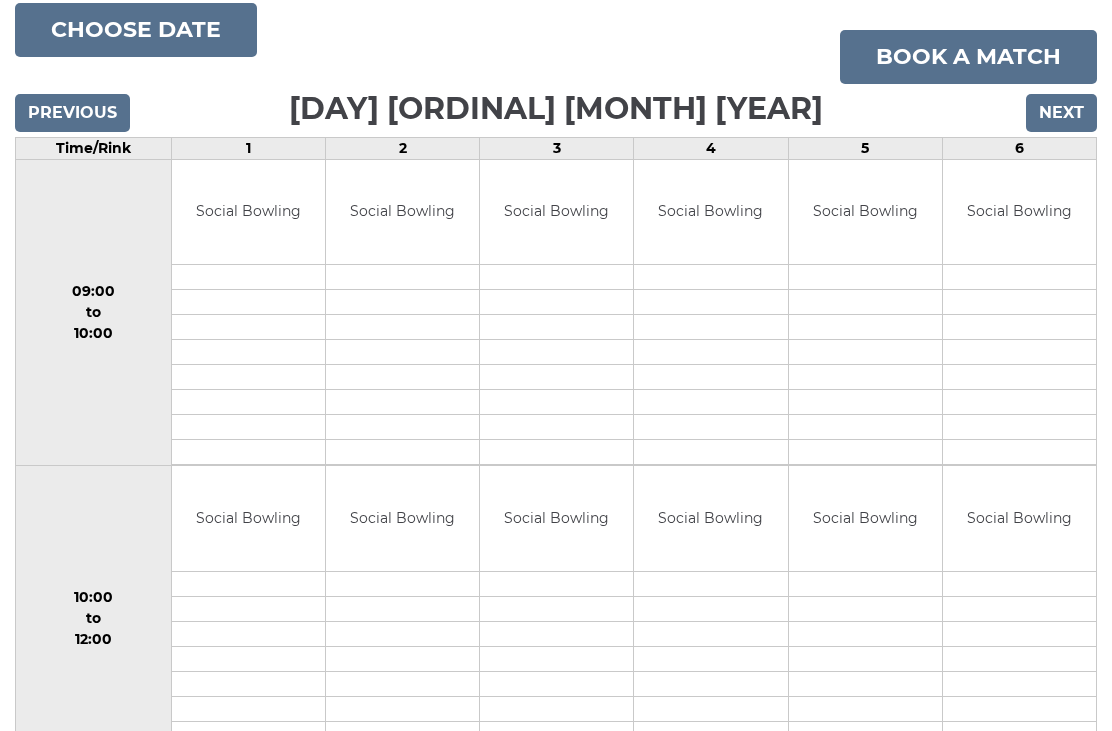 click on "Next" at bounding box center (1061, 114) 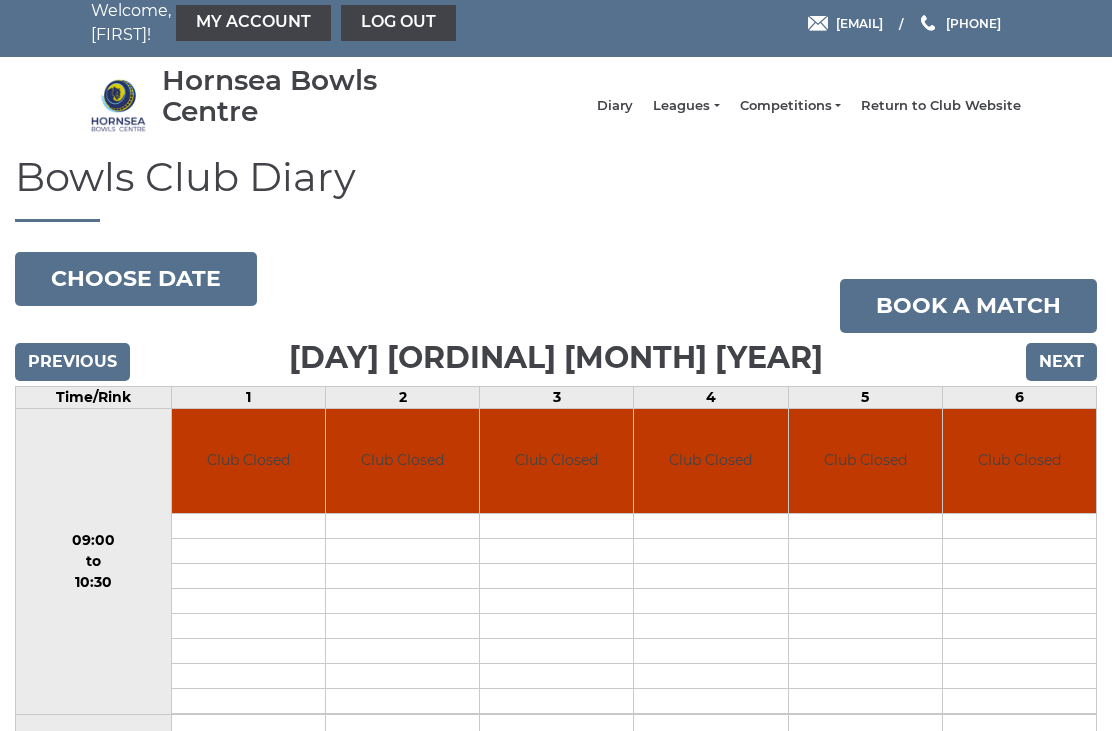 scroll, scrollTop: 0, scrollLeft: 0, axis: both 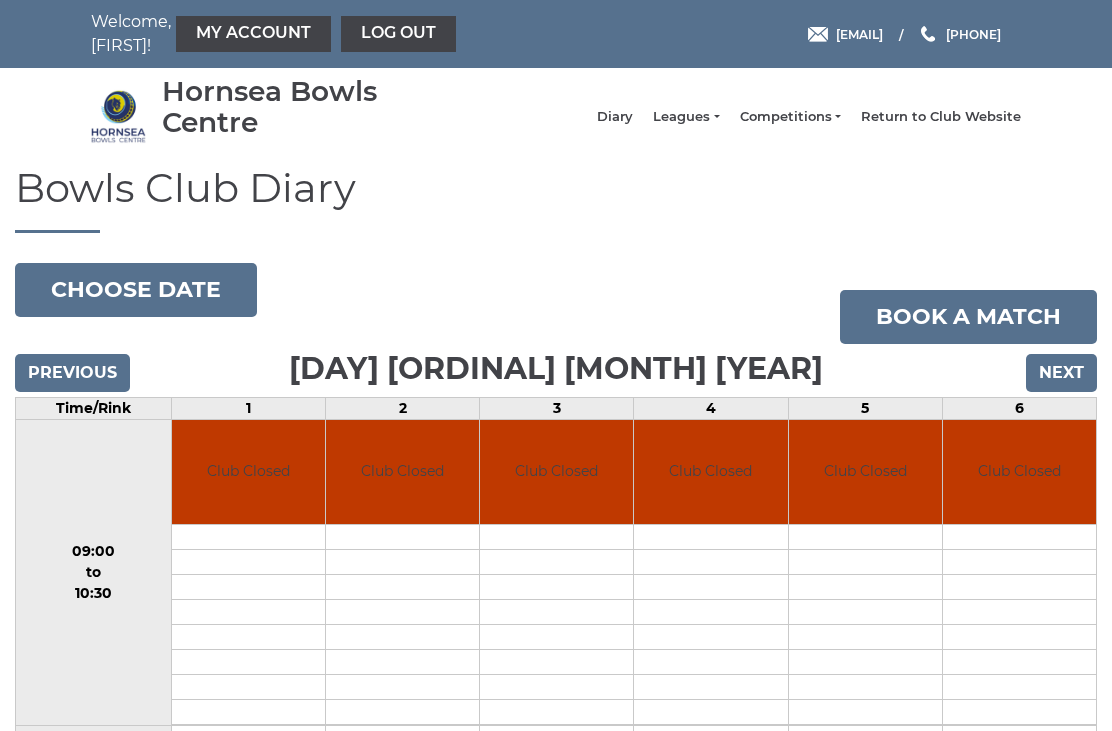click on "Next" at bounding box center (1061, 373) 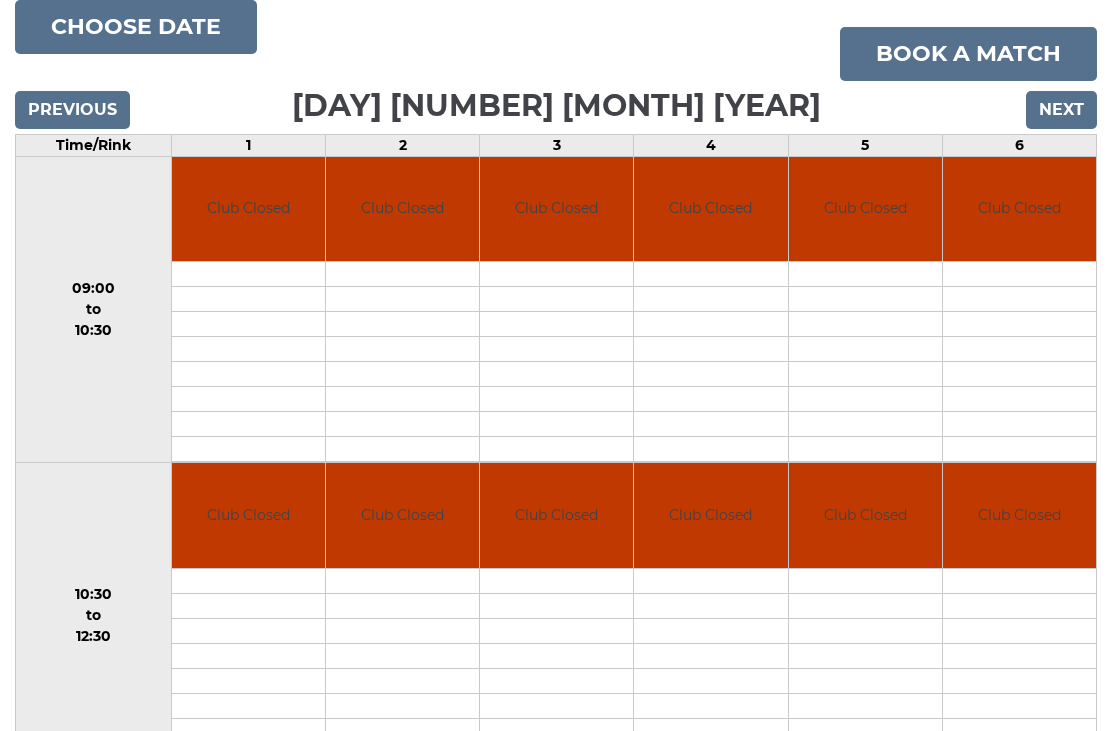 scroll, scrollTop: 0, scrollLeft: 0, axis: both 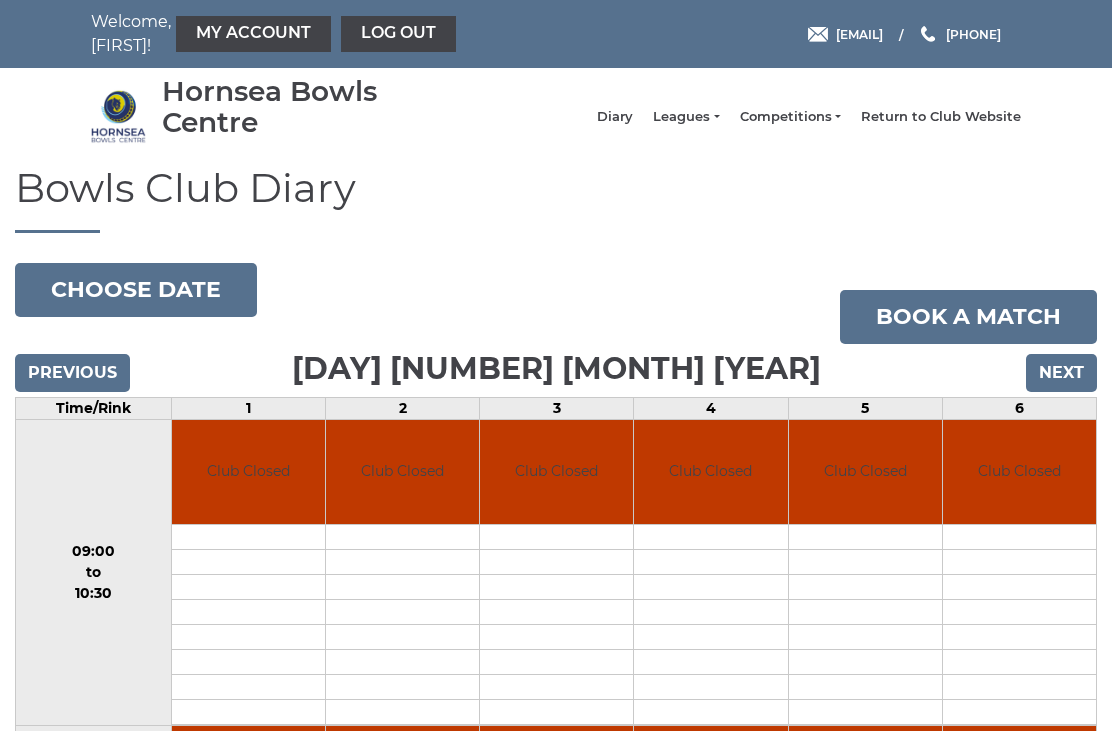 click on "My Account" at bounding box center (253, 34) 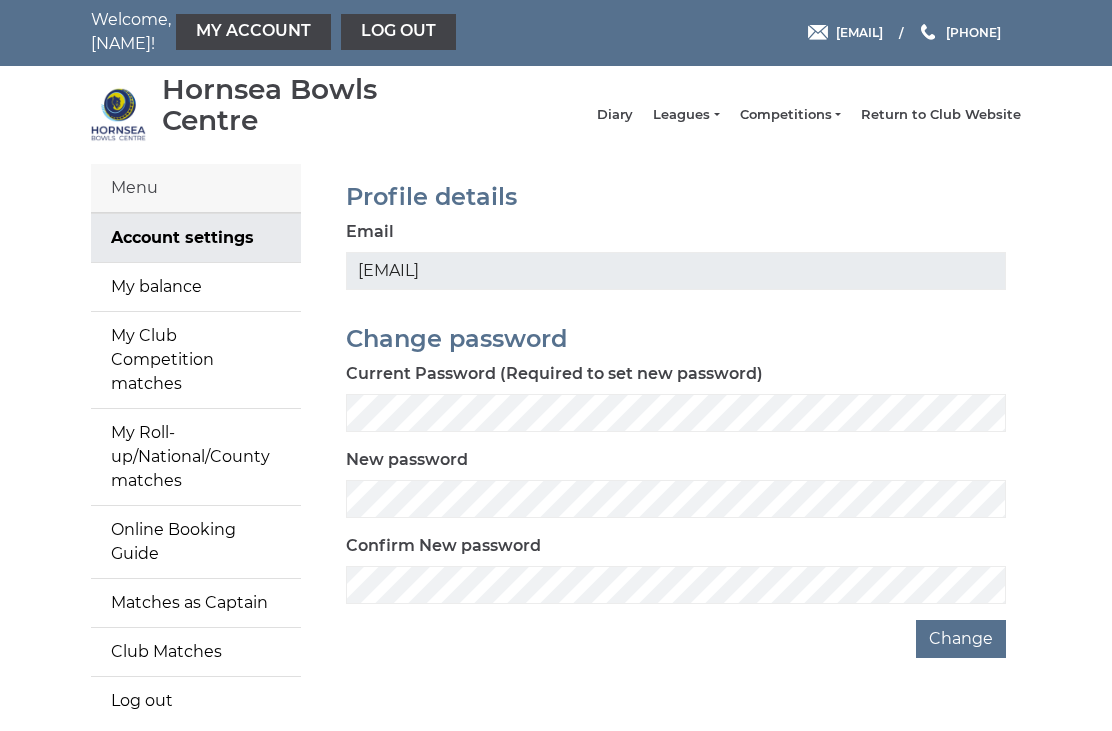 scroll, scrollTop: 54, scrollLeft: 0, axis: vertical 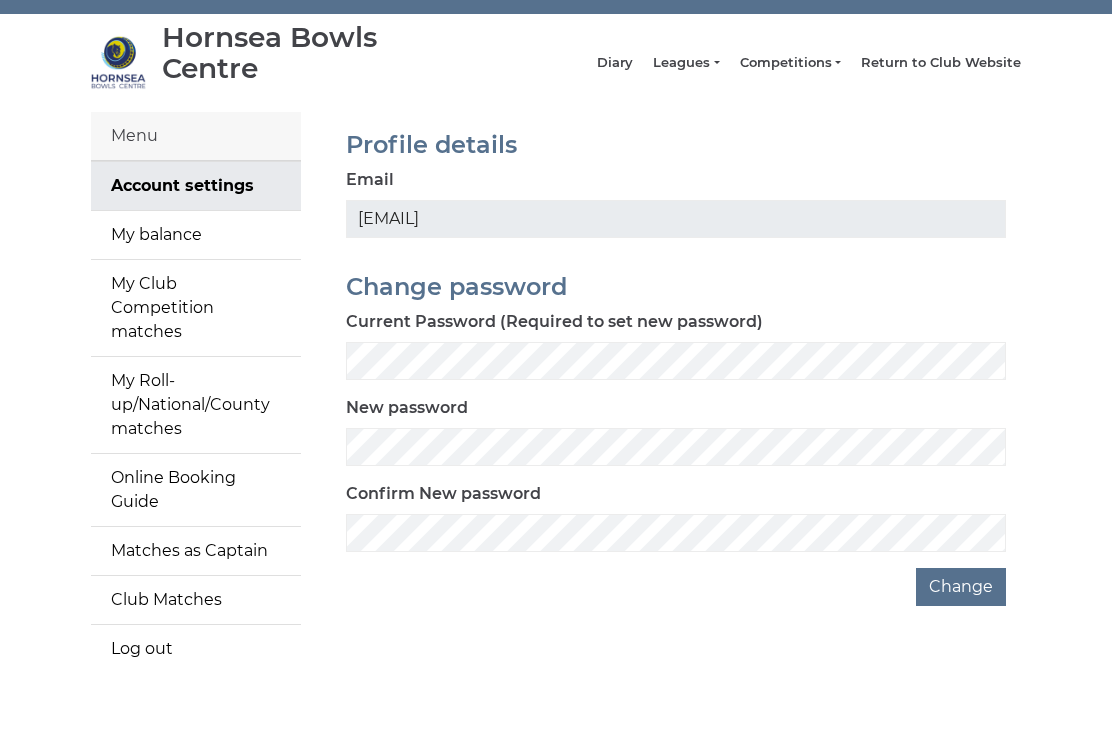 click on "Change" at bounding box center [961, 587] 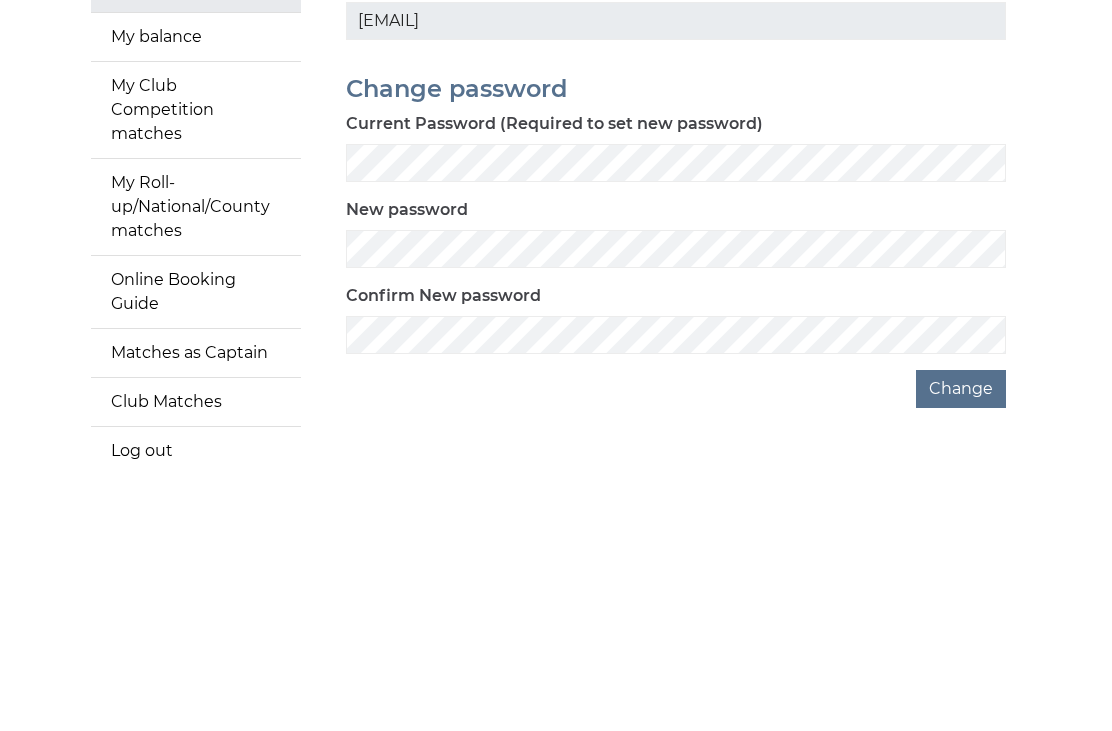 click on "Menu
Account settings
My balance
My Club Competition matches
My Roll-up/National/County matches
Online Booking Guide
Matches as Captain
Club Matches
Log out
Profile details
Email pfootitt58@hotmail.com
Change password" at bounding box center [556, 404] 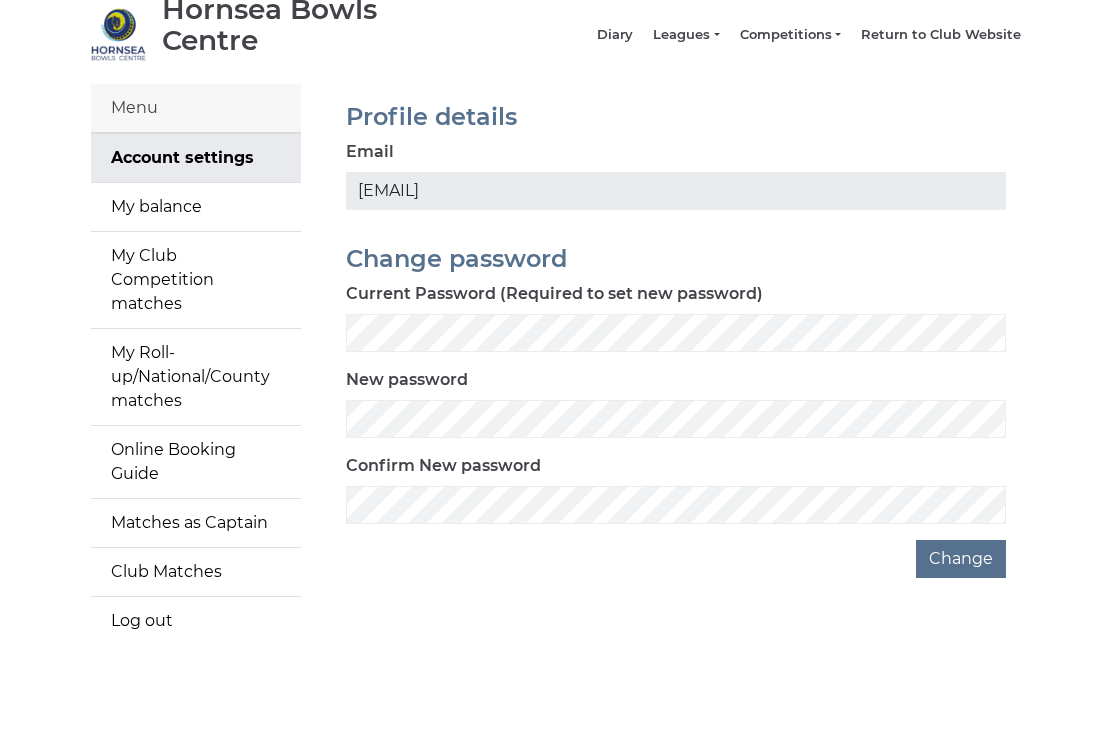 scroll, scrollTop: 0, scrollLeft: 0, axis: both 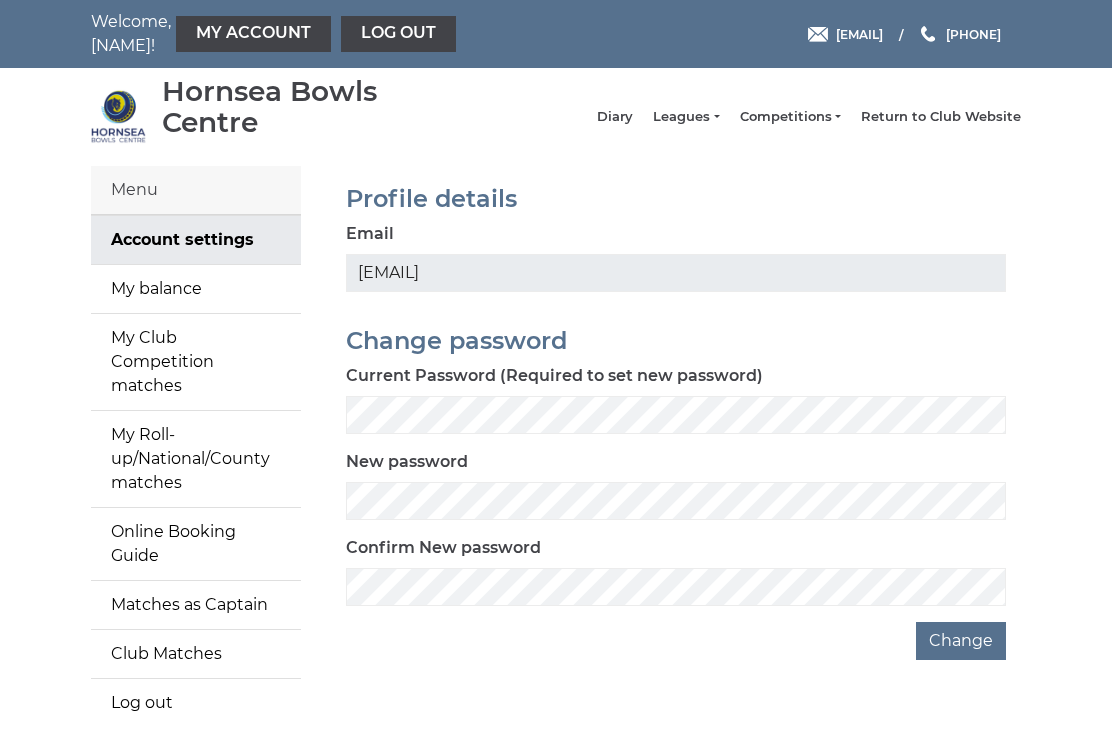 click on "My balance" at bounding box center (196, 289) 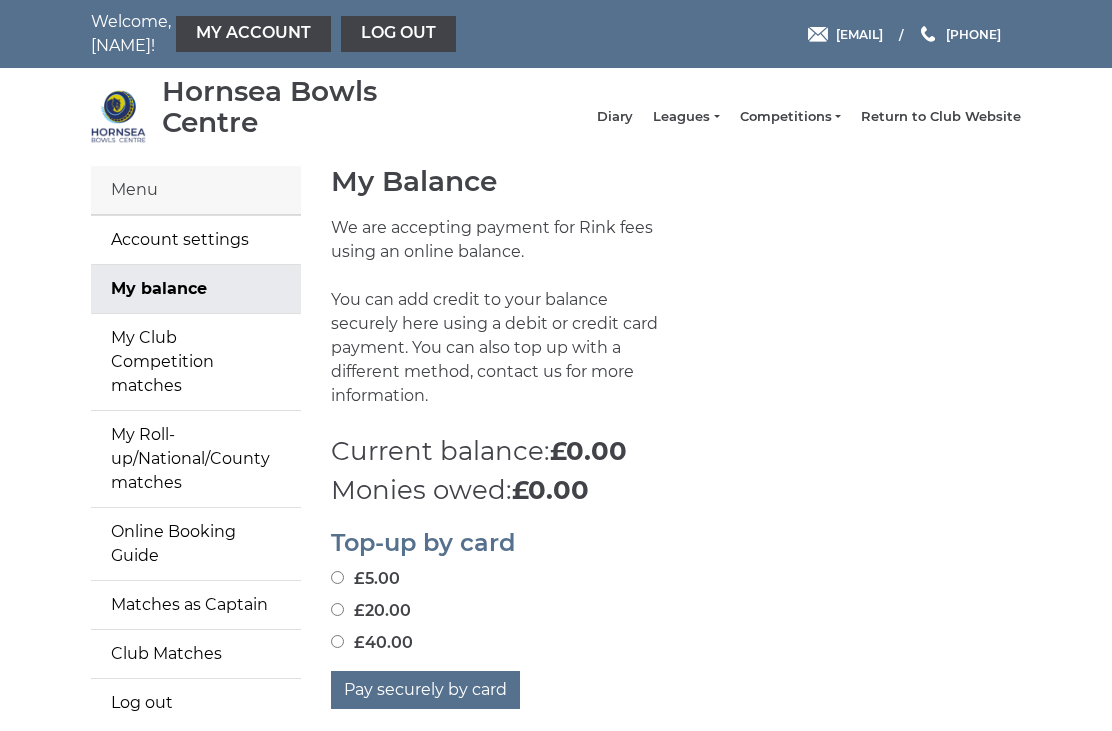 scroll, scrollTop: 0, scrollLeft: 0, axis: both 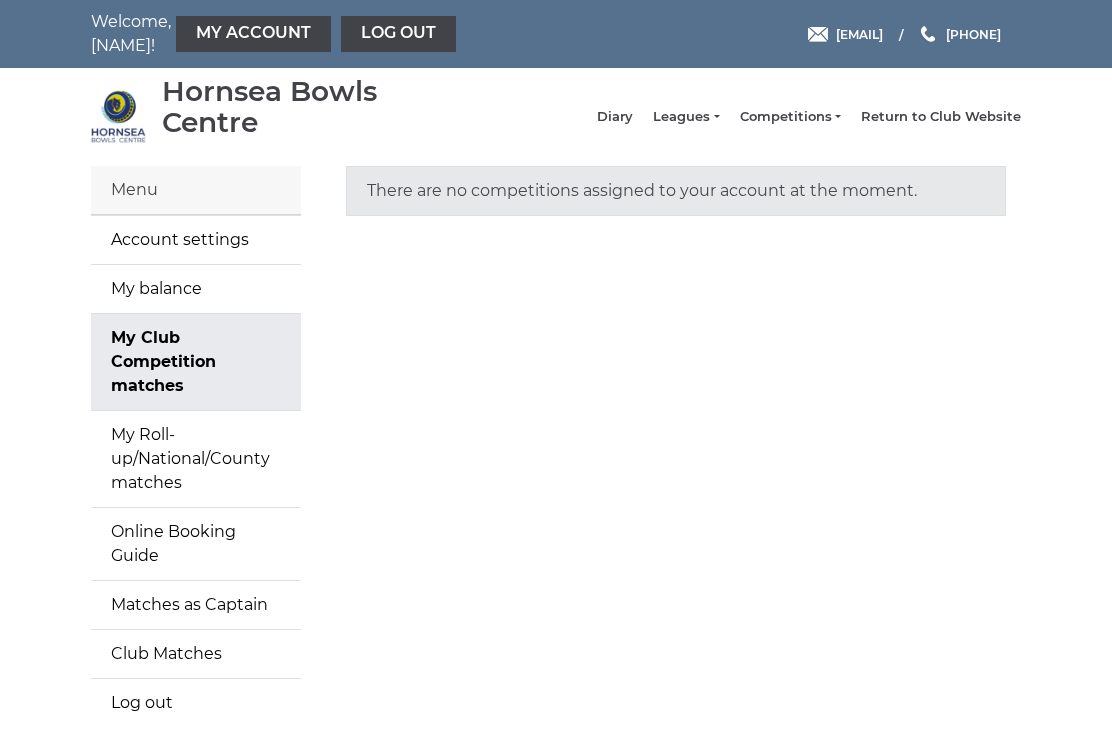 click on "Competitions" at bounding box center (790, 117) 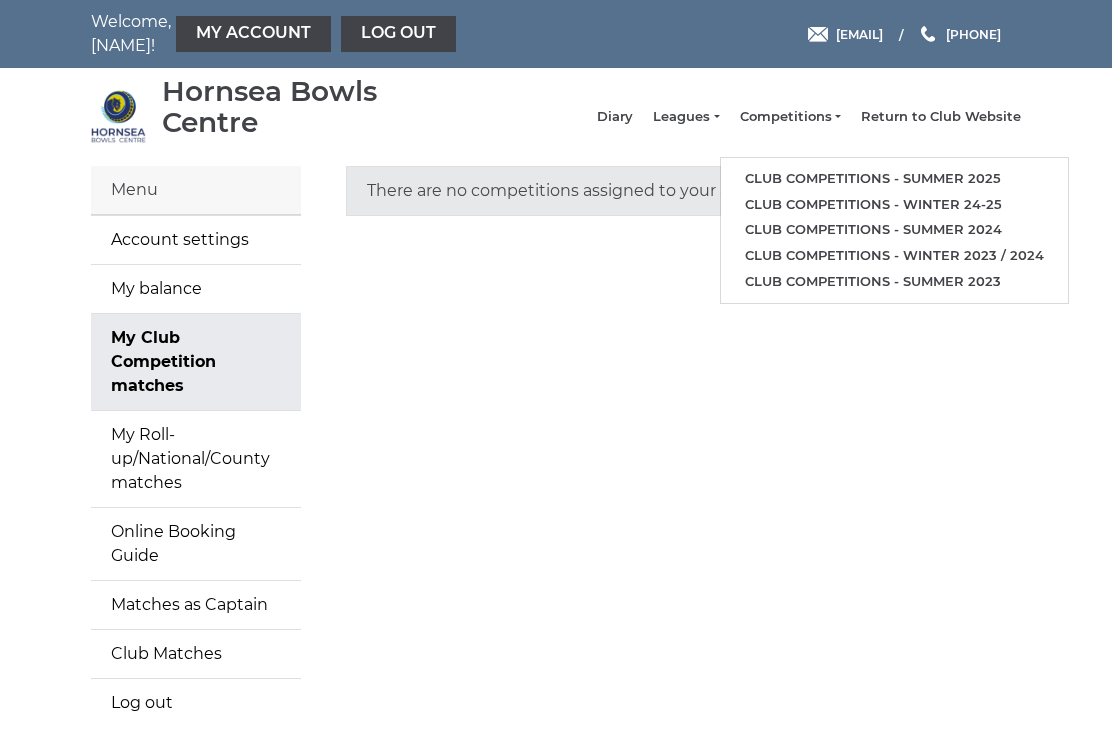 click on "Club competitions - Summer 2025" at bounding box center [894, 179] 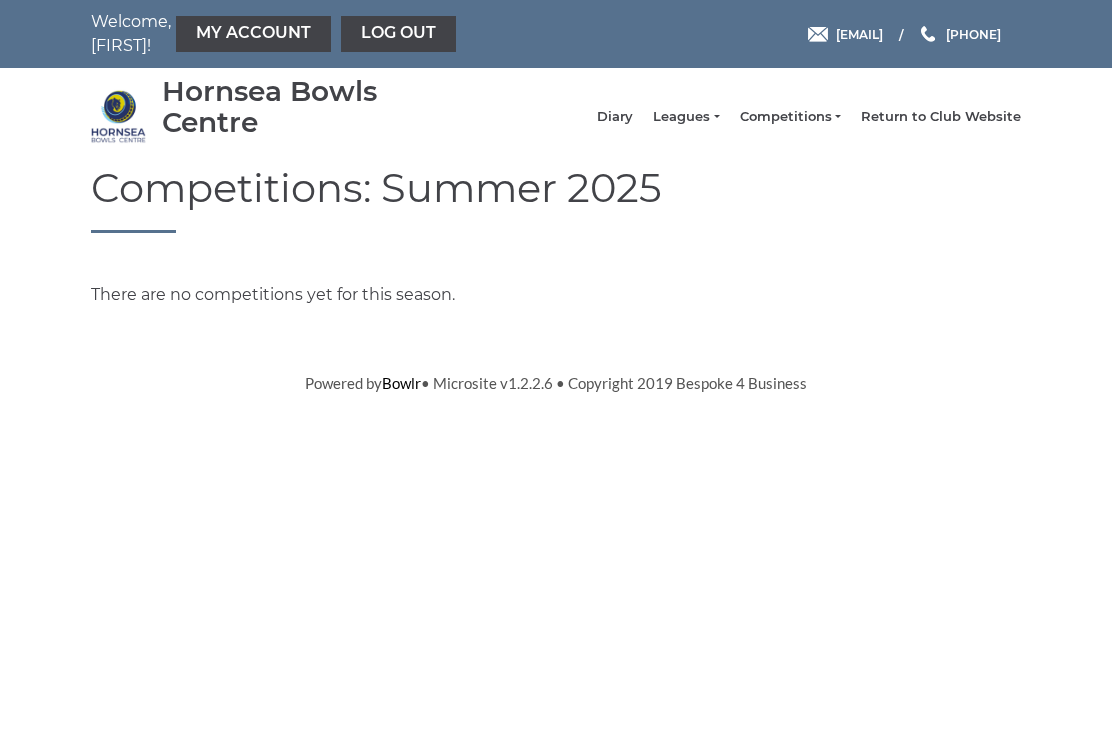 scroll, scrollTop: 0, scrollLeft: 0, axis: both 